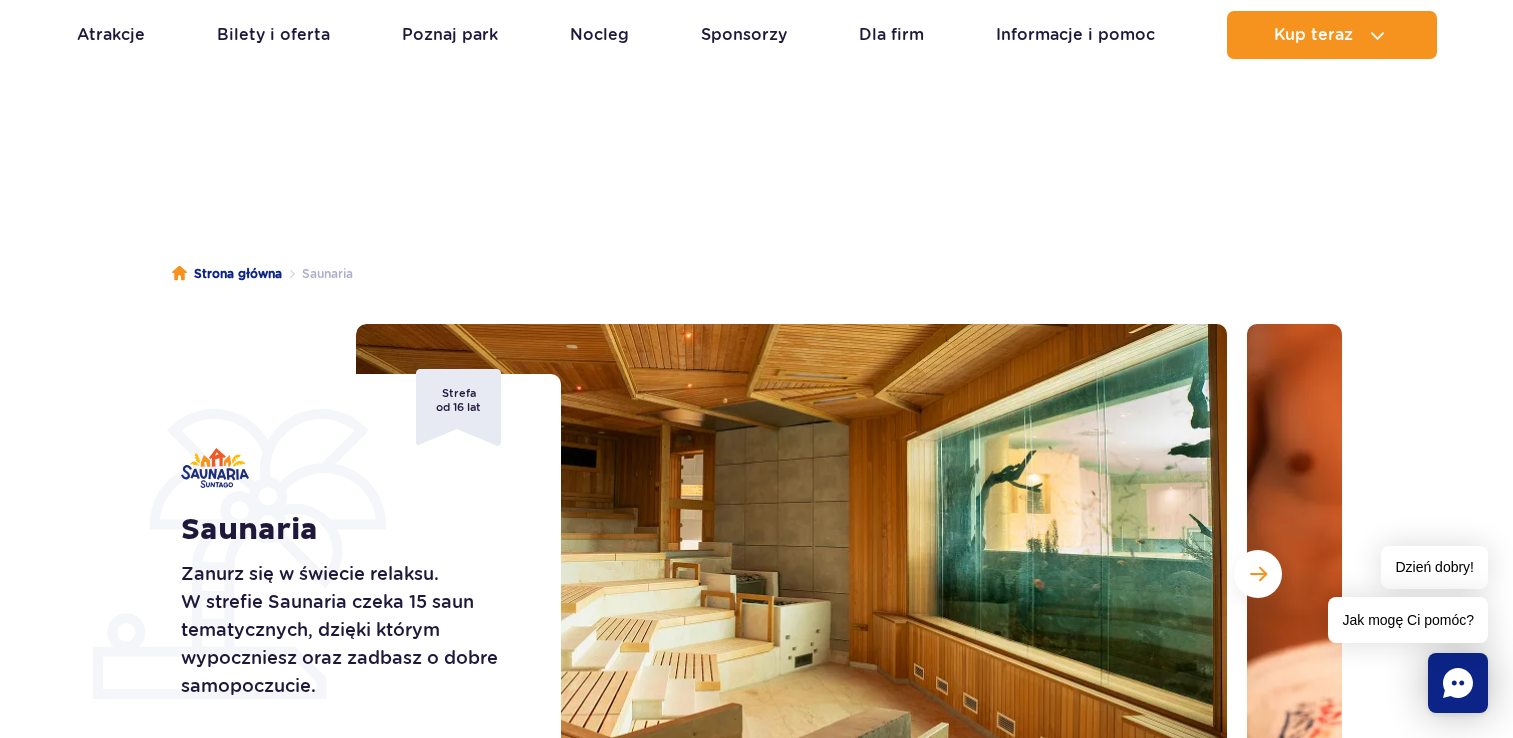 scroll, scrollTop: 200, scrollLeft: 0, axis: vertical 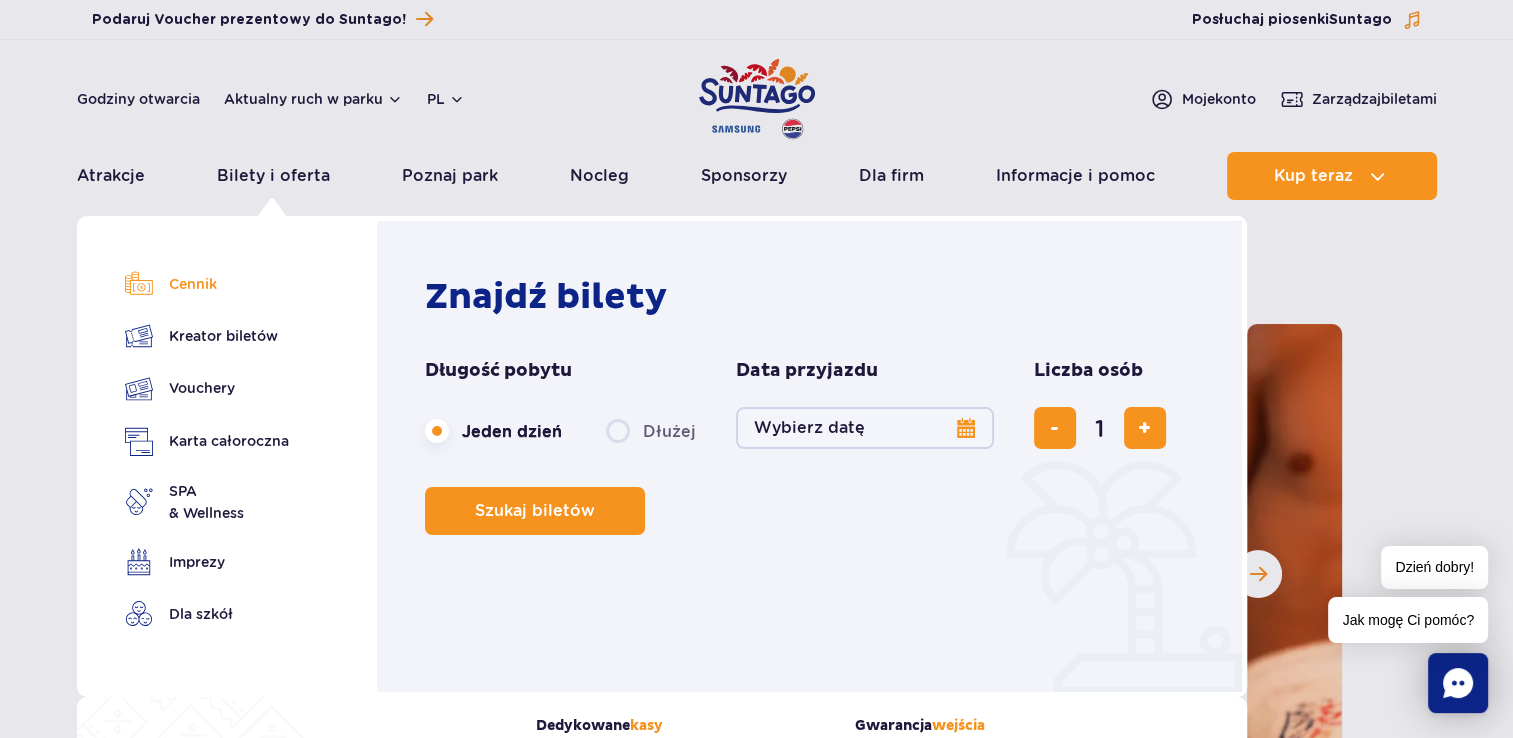 click on "Cennik" at bounding box center [207, 284] 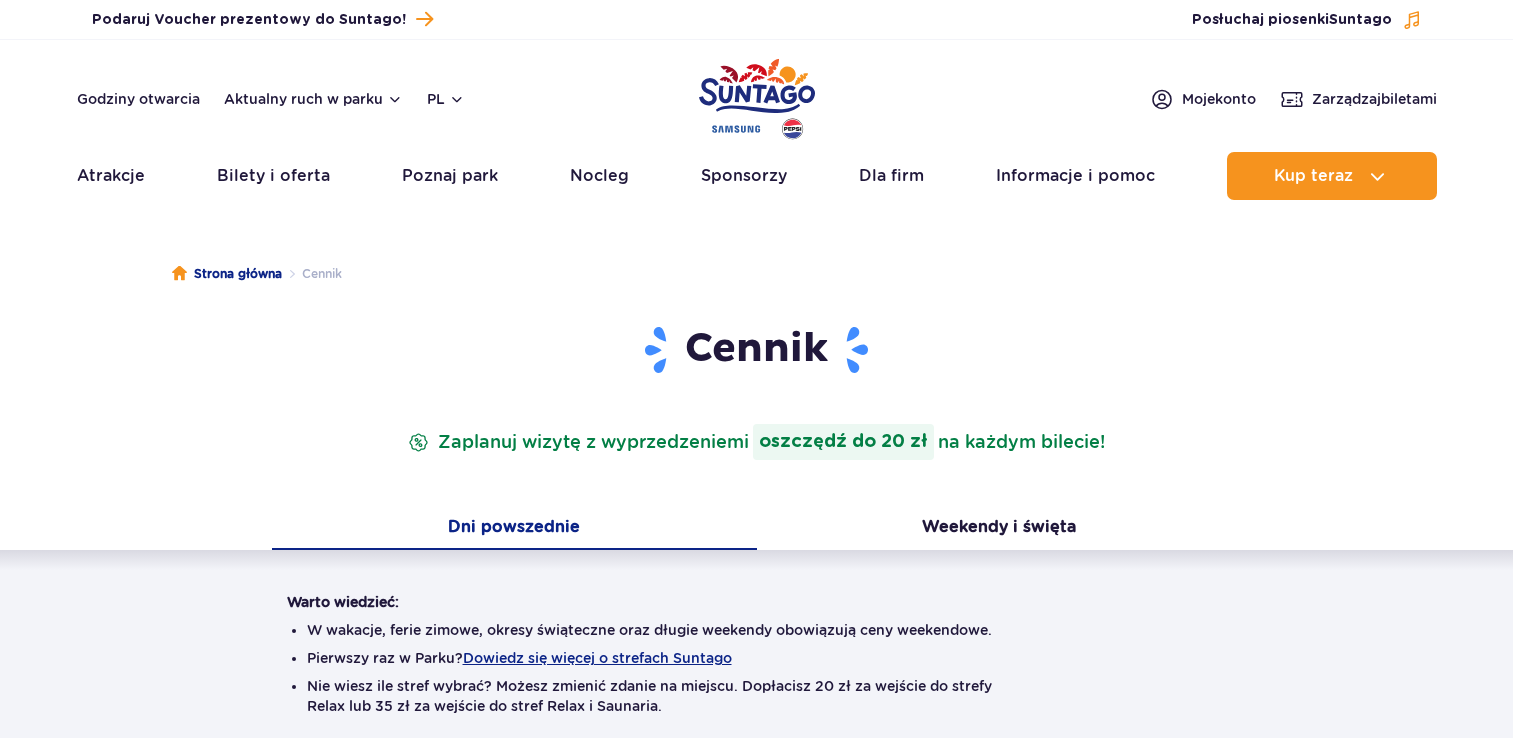 scroll, scrollTop: 0, scrollLeft: 0, axis: both 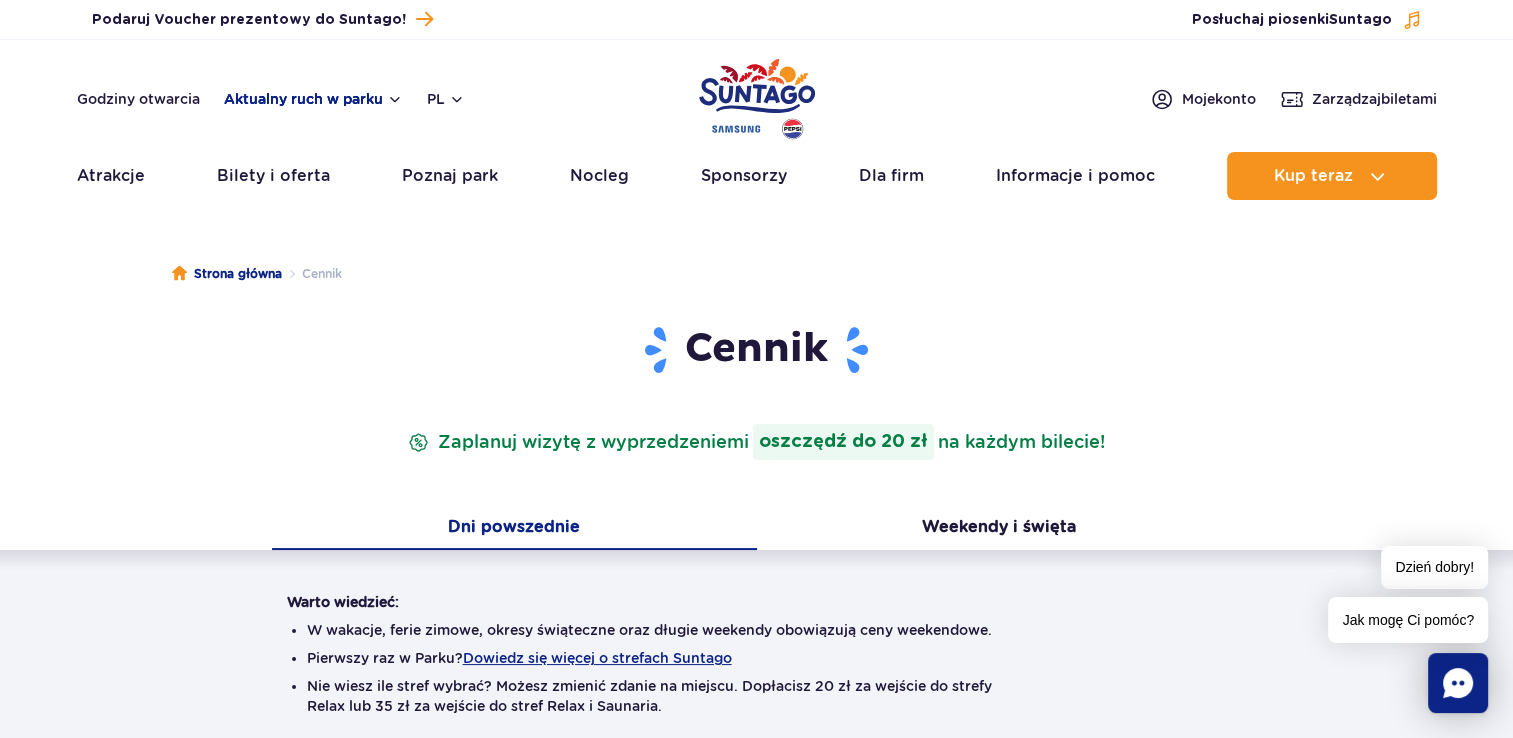 click on "Aktualny ruch w parku" at bounding box center (313, 99) 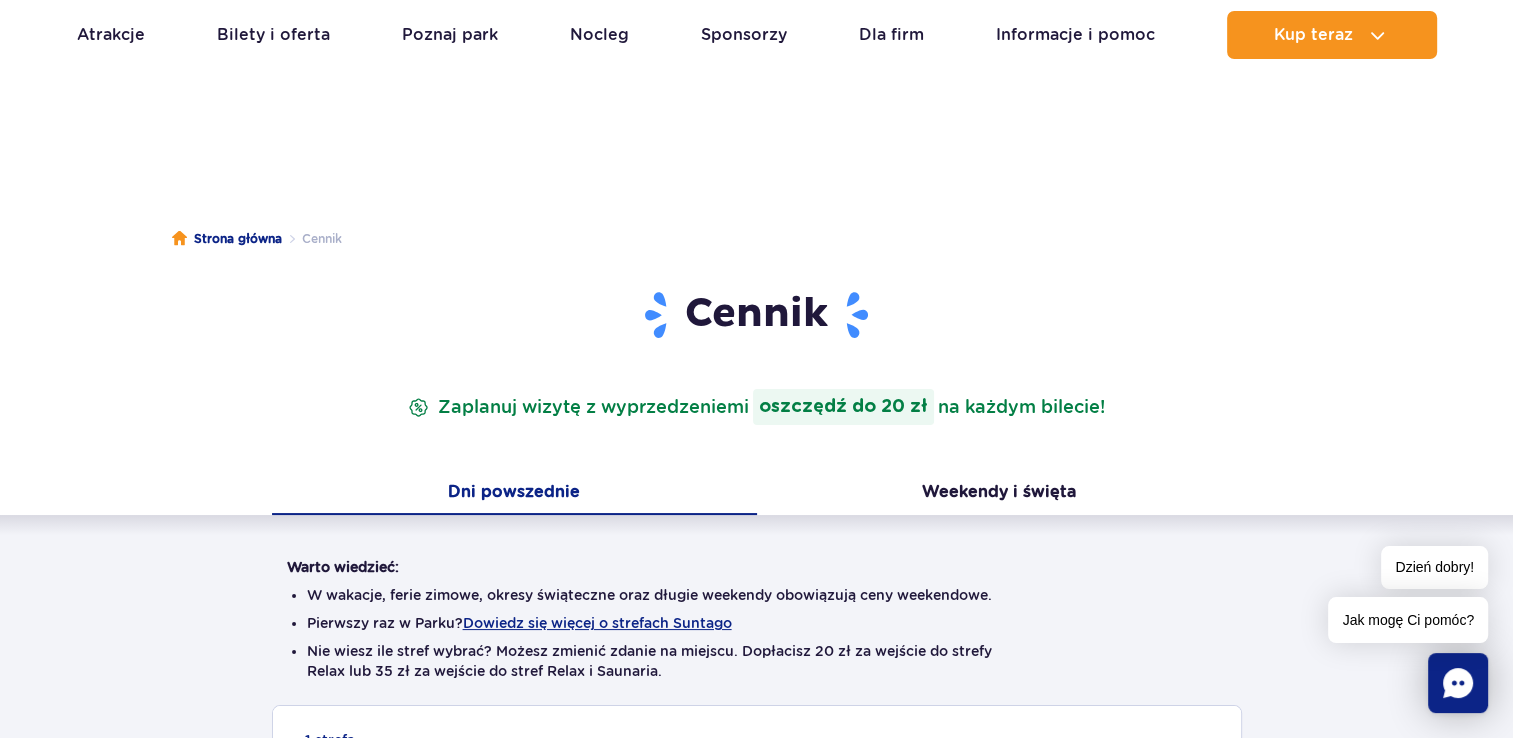 scroll, scrollTop: 0, scrollLeft: 0, axis: both 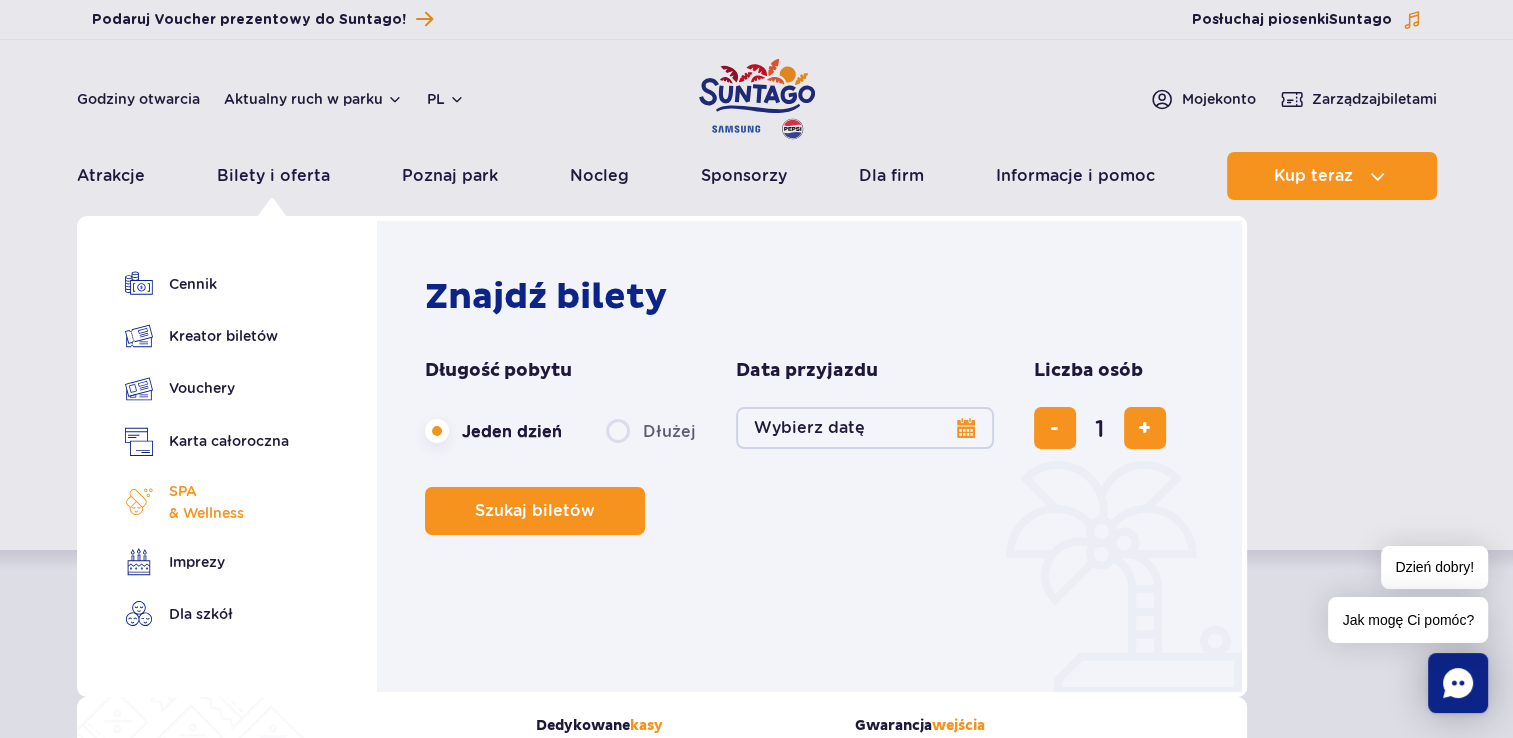 click on "SPA  & Wellness" at bounding box center (206, 502) 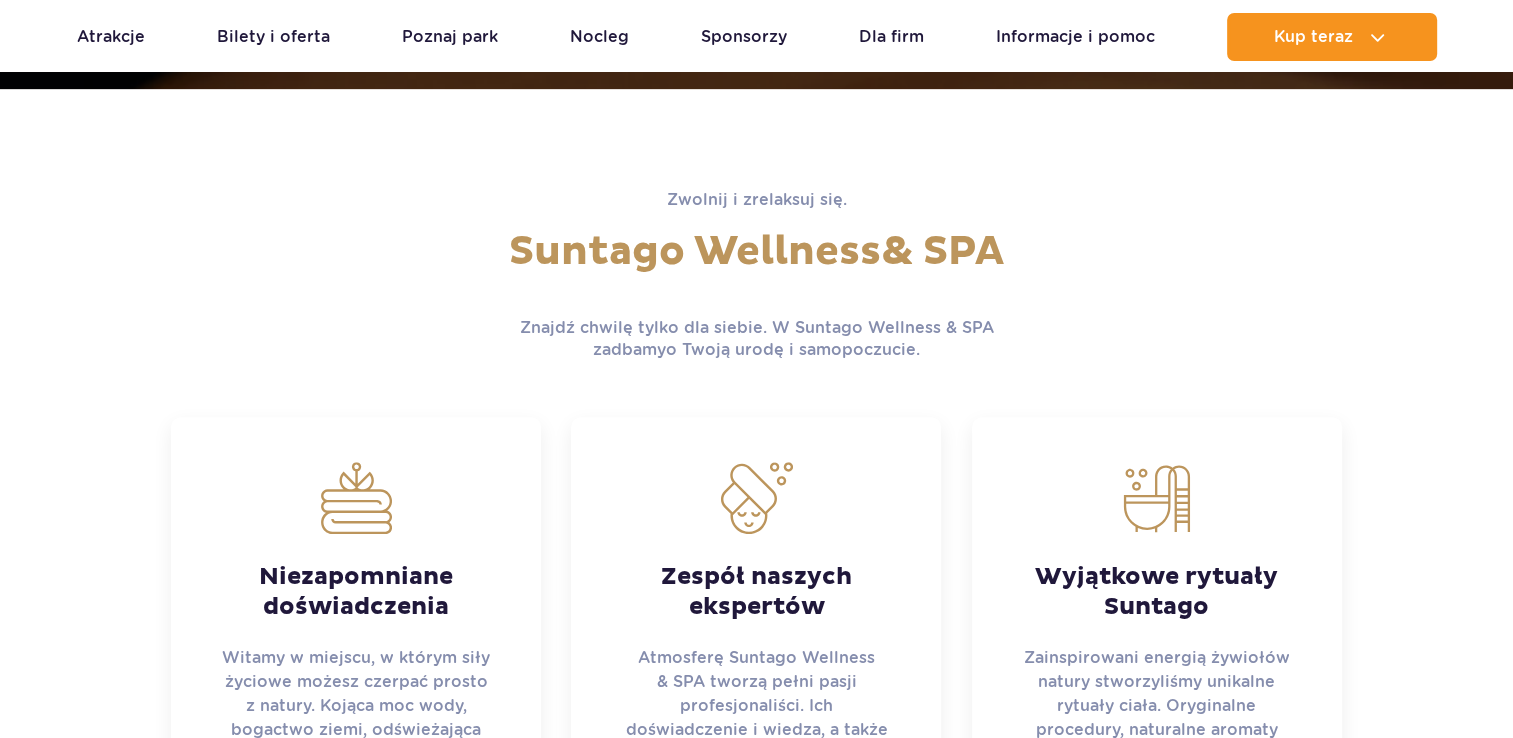 scroll, scrollTop: 1576, scrollLeft: 0, axis: vertical 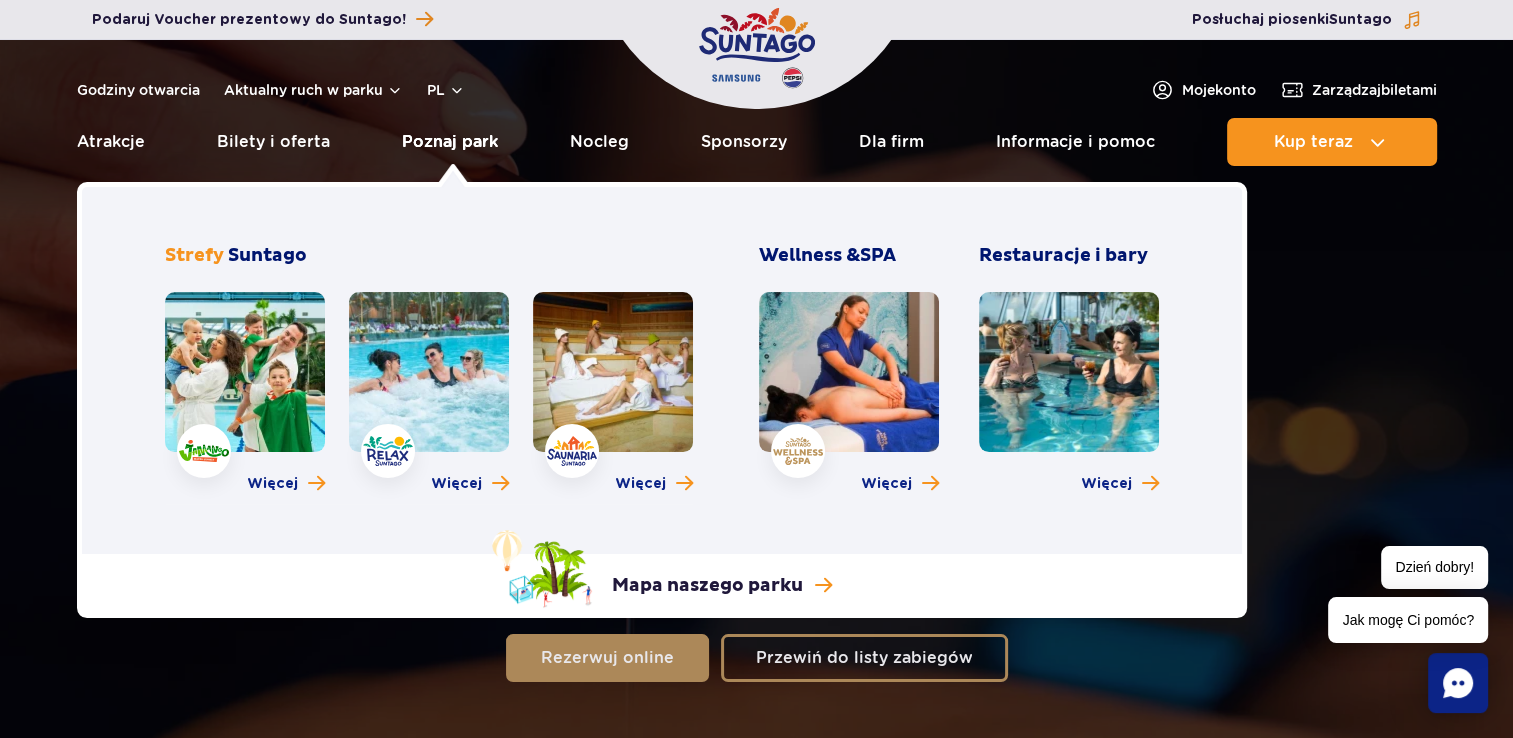 click on "Poznaj park" at bounding box center (450, 142) 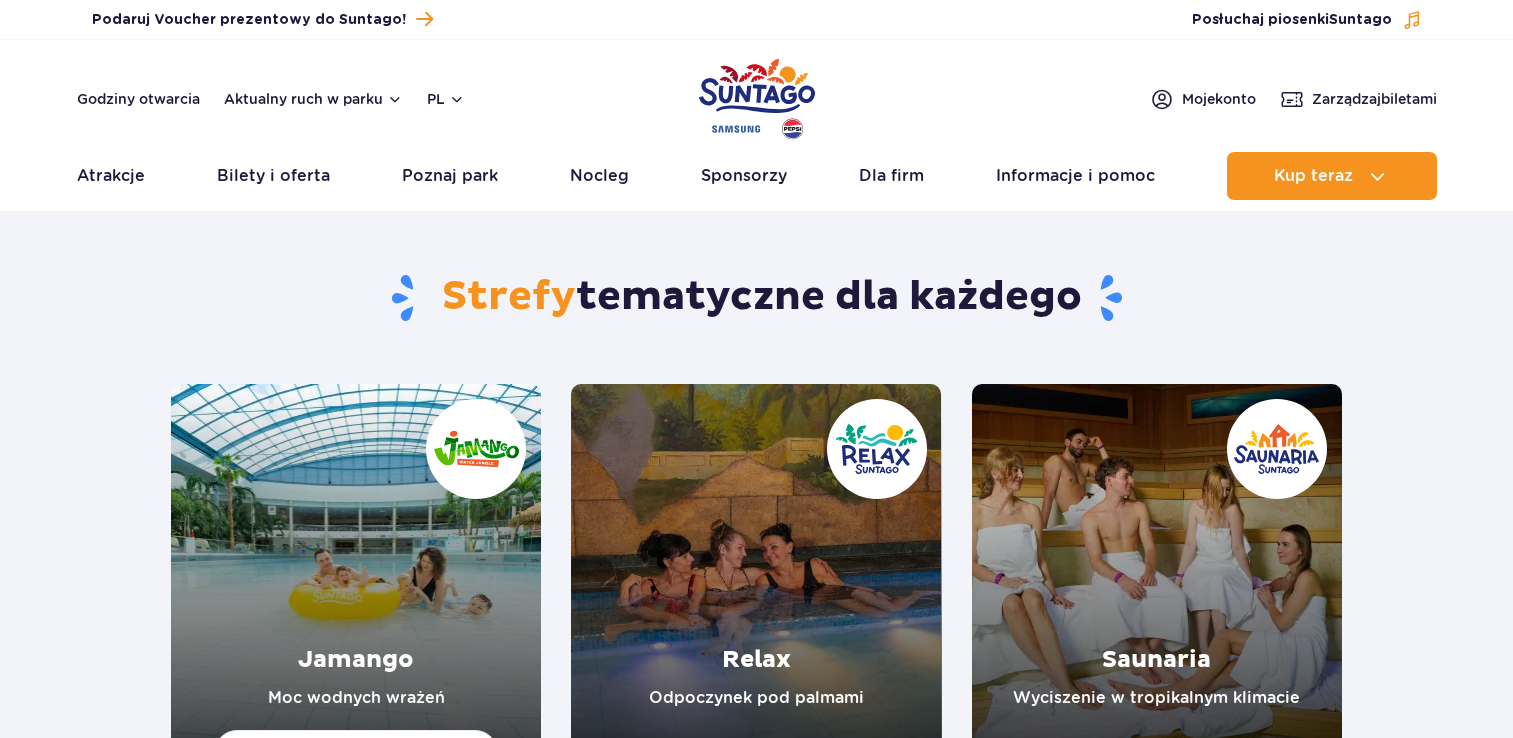 scroll, scrollTop: 0, scrollLeft: 0, axis: both 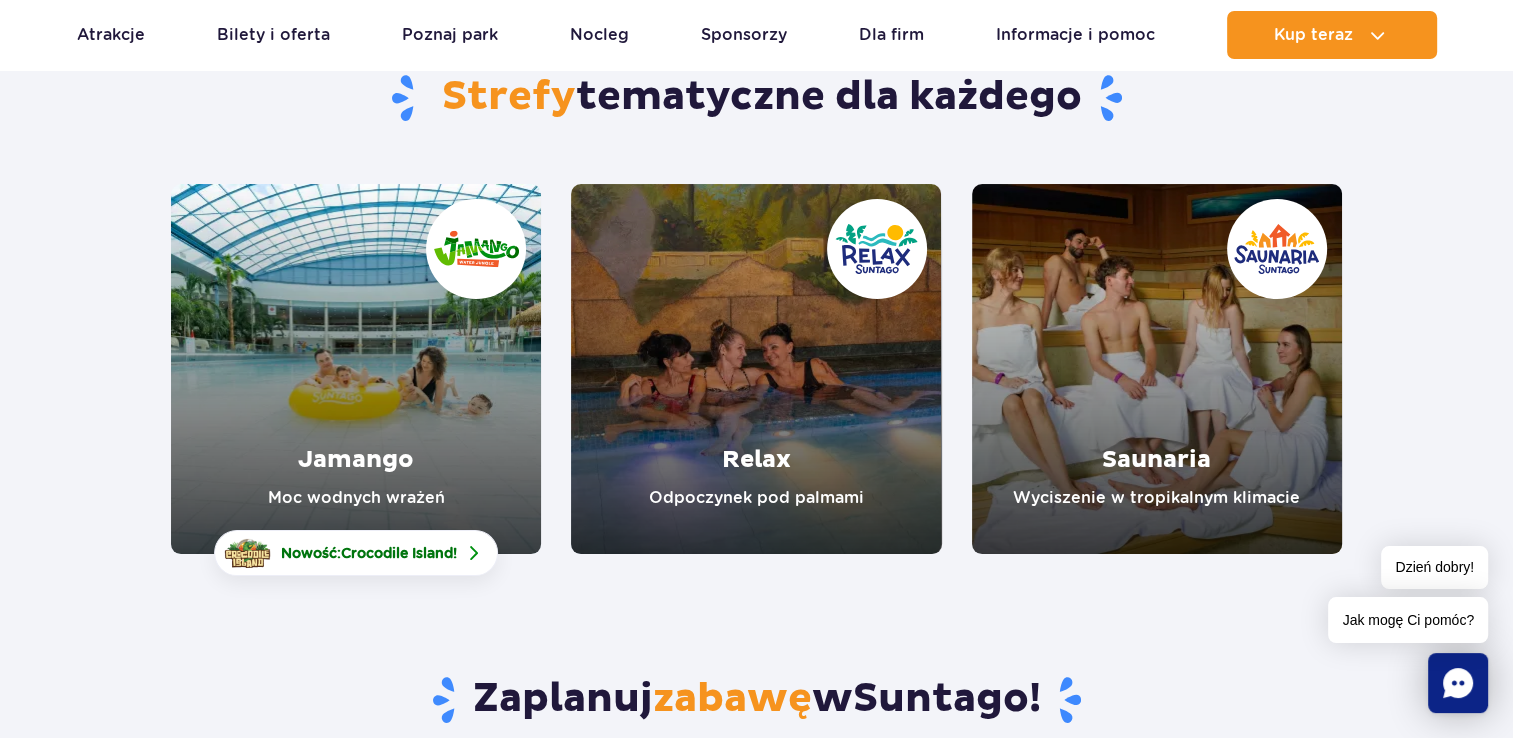 click at bounding box center [1157, 369] 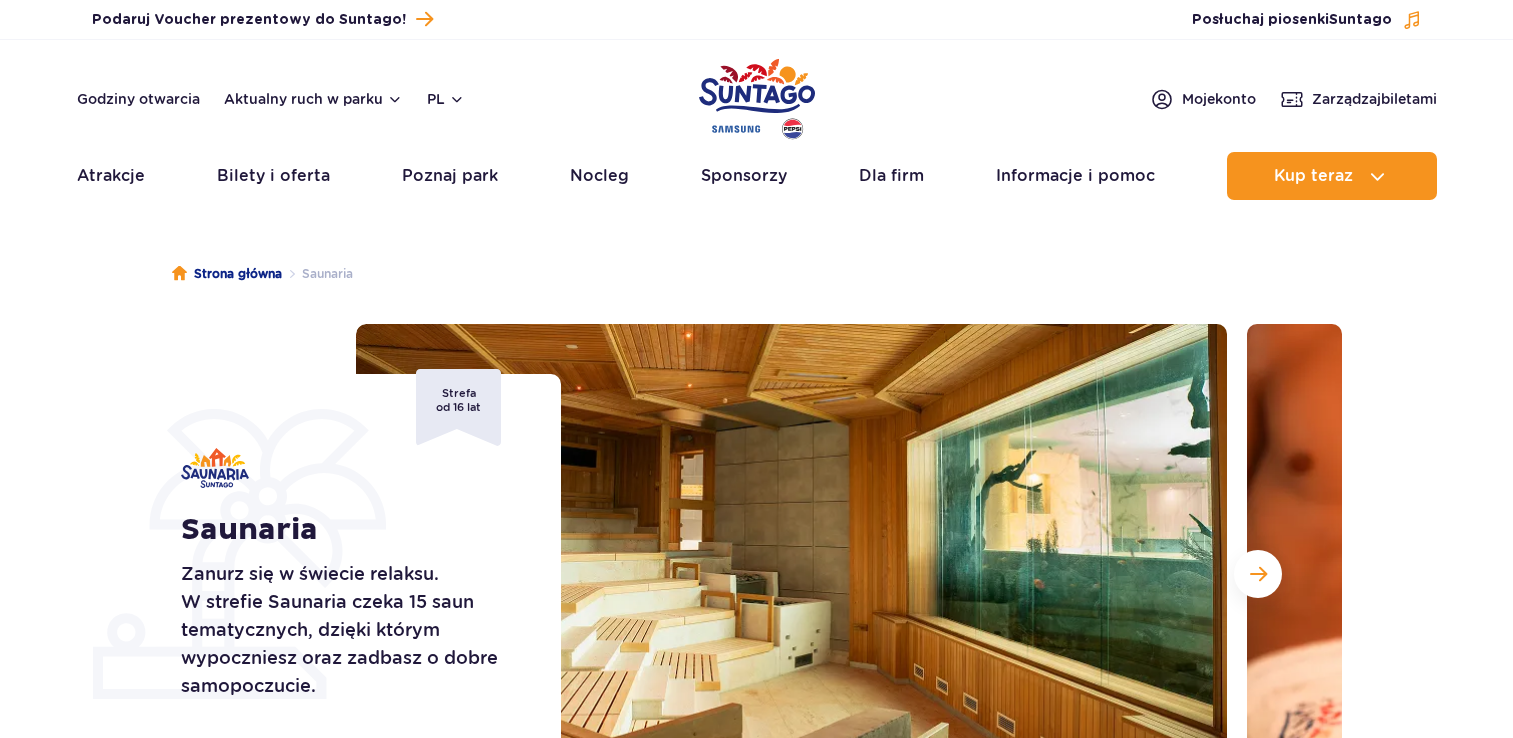 scroll, scrollTop: 0, scrollLeft: 0, axis: both 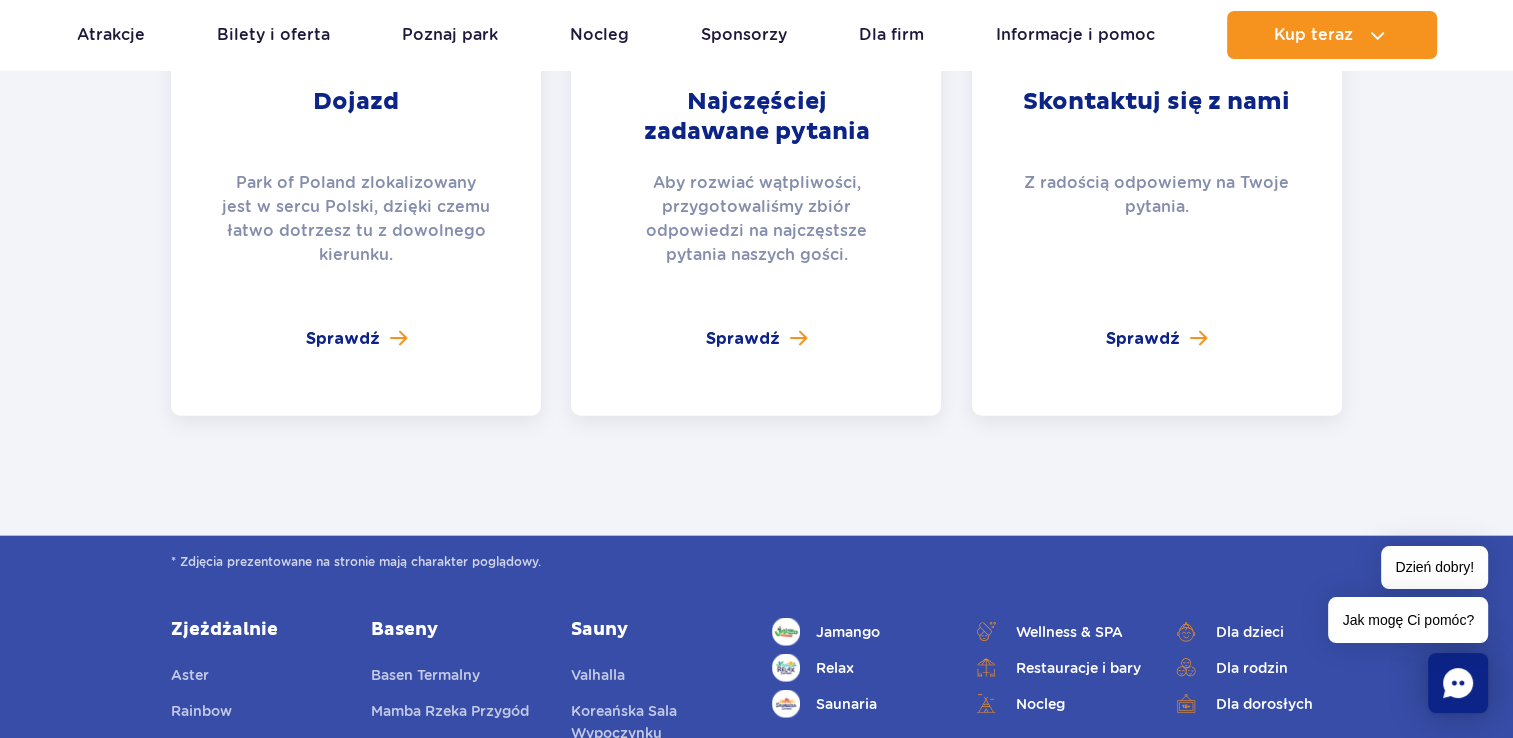 click 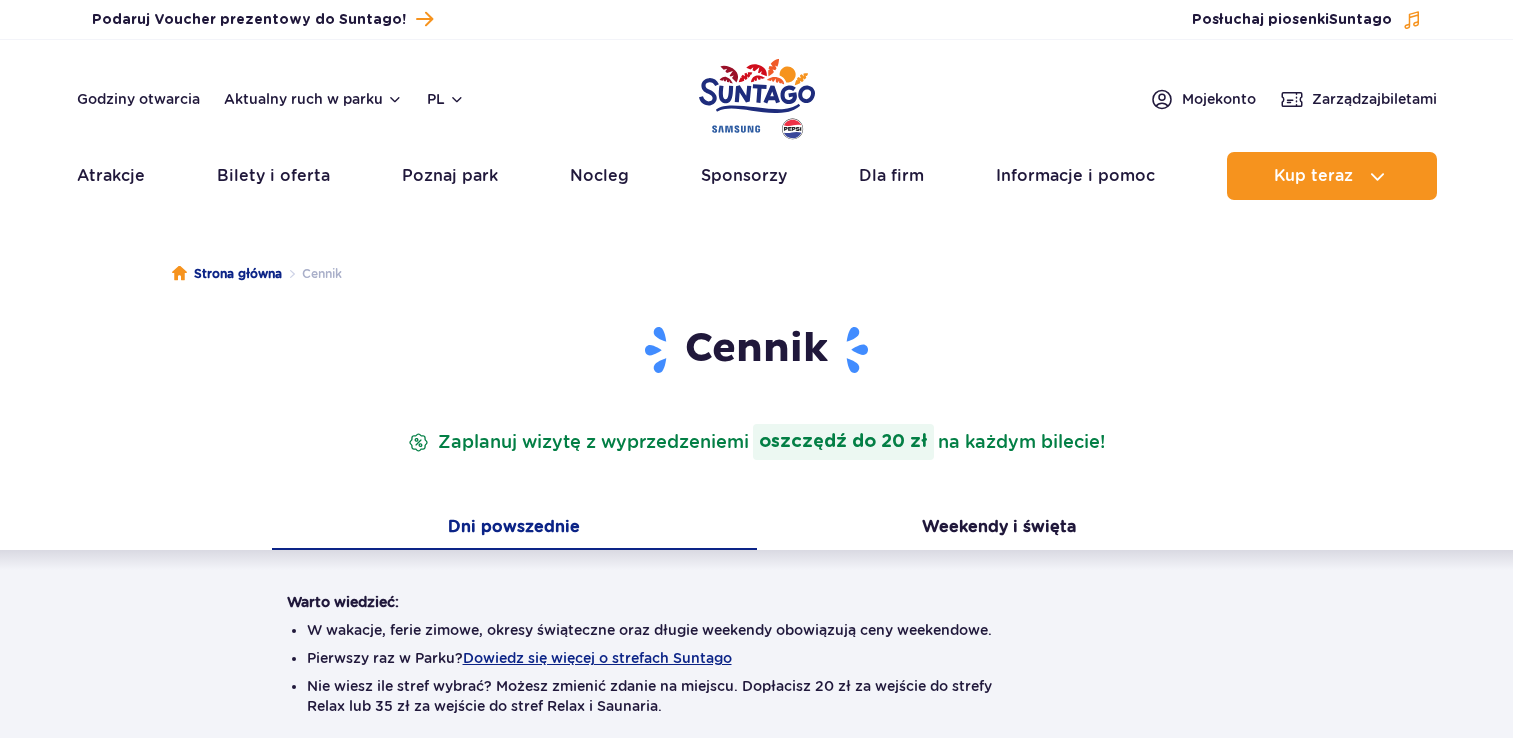 scroll, scrollTop: 0, scrollLeft: 0, axis: both 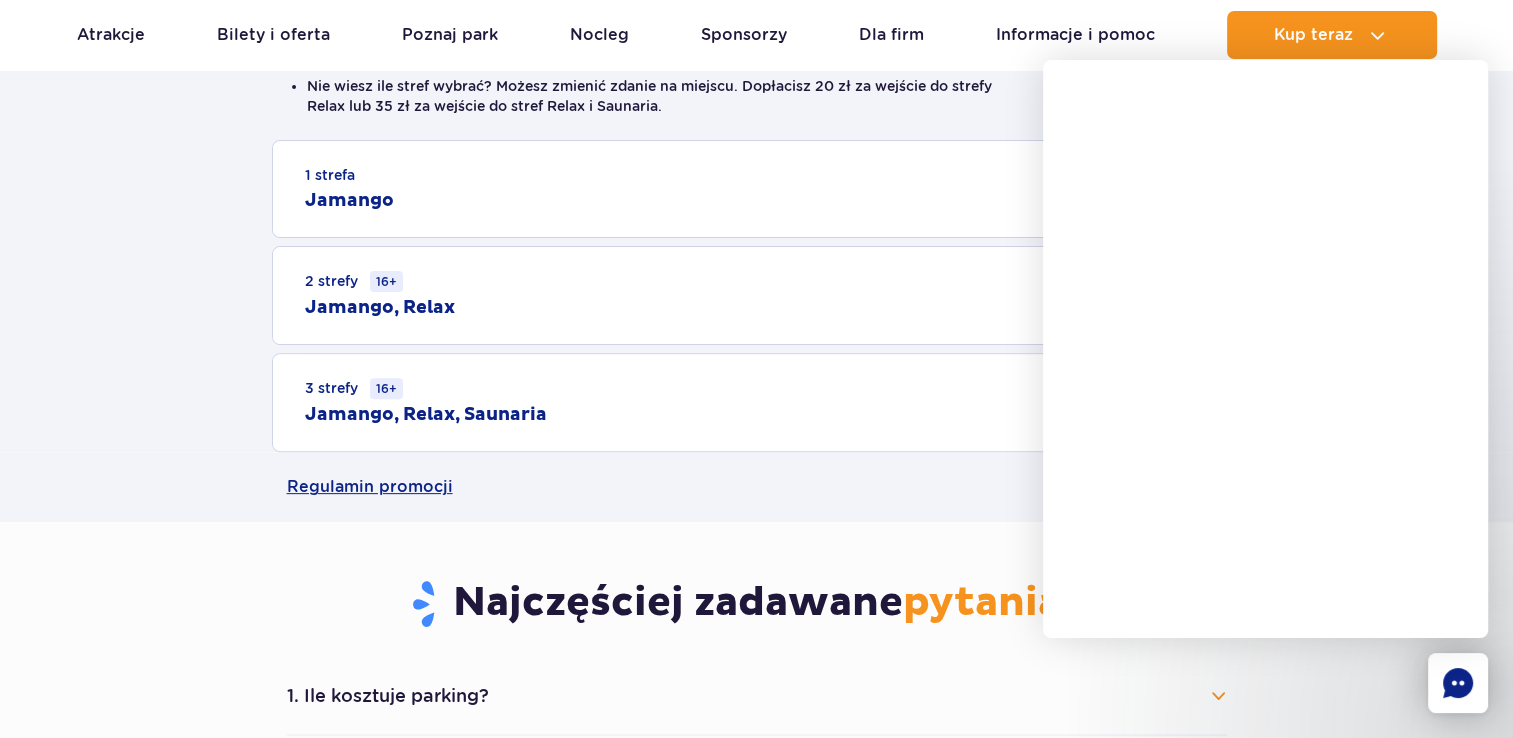 click on "3 strefy  16+
Jamango, Relax, Saunaria" at bounding box center (757, 402) 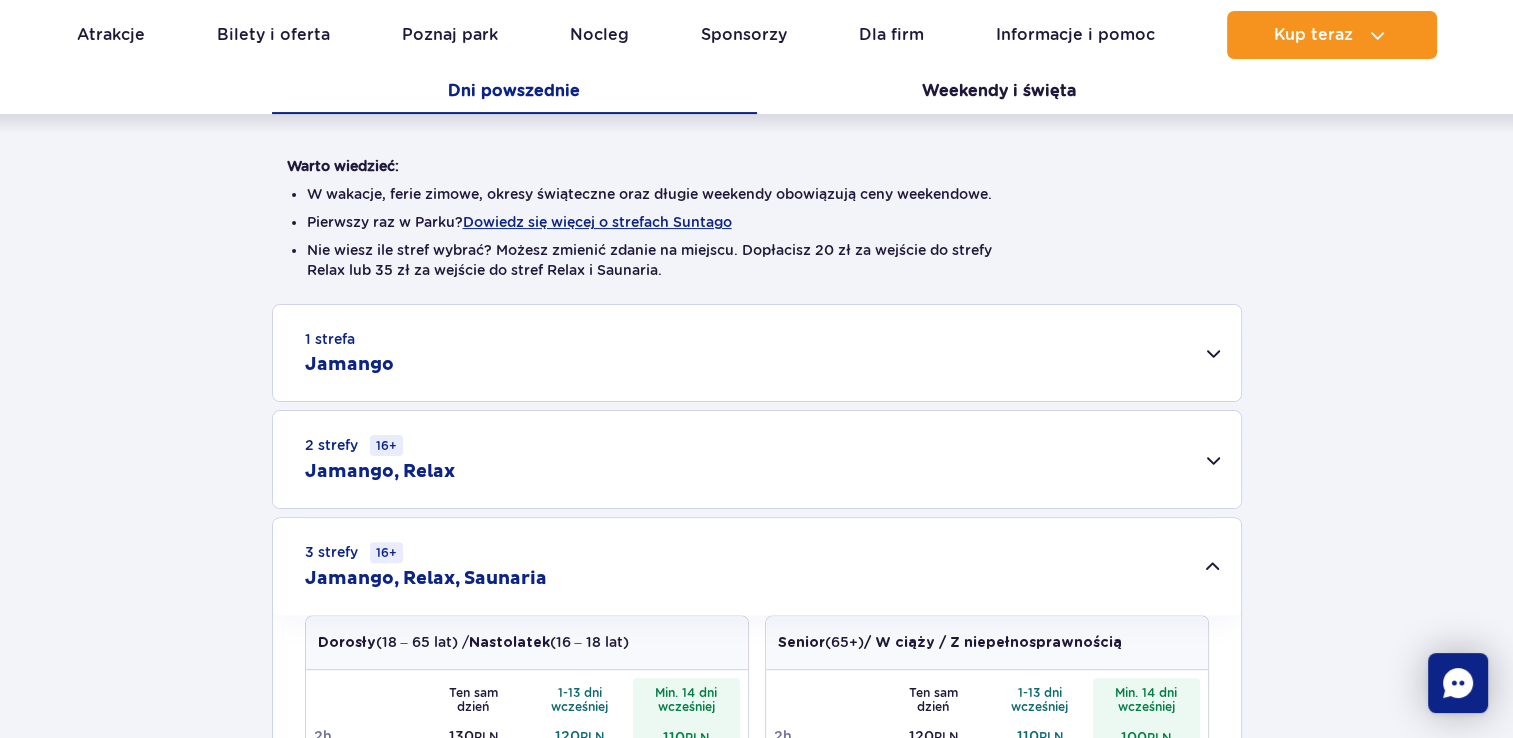 scroll, scrollTop: 0, scrollLeft: 0, axis: both 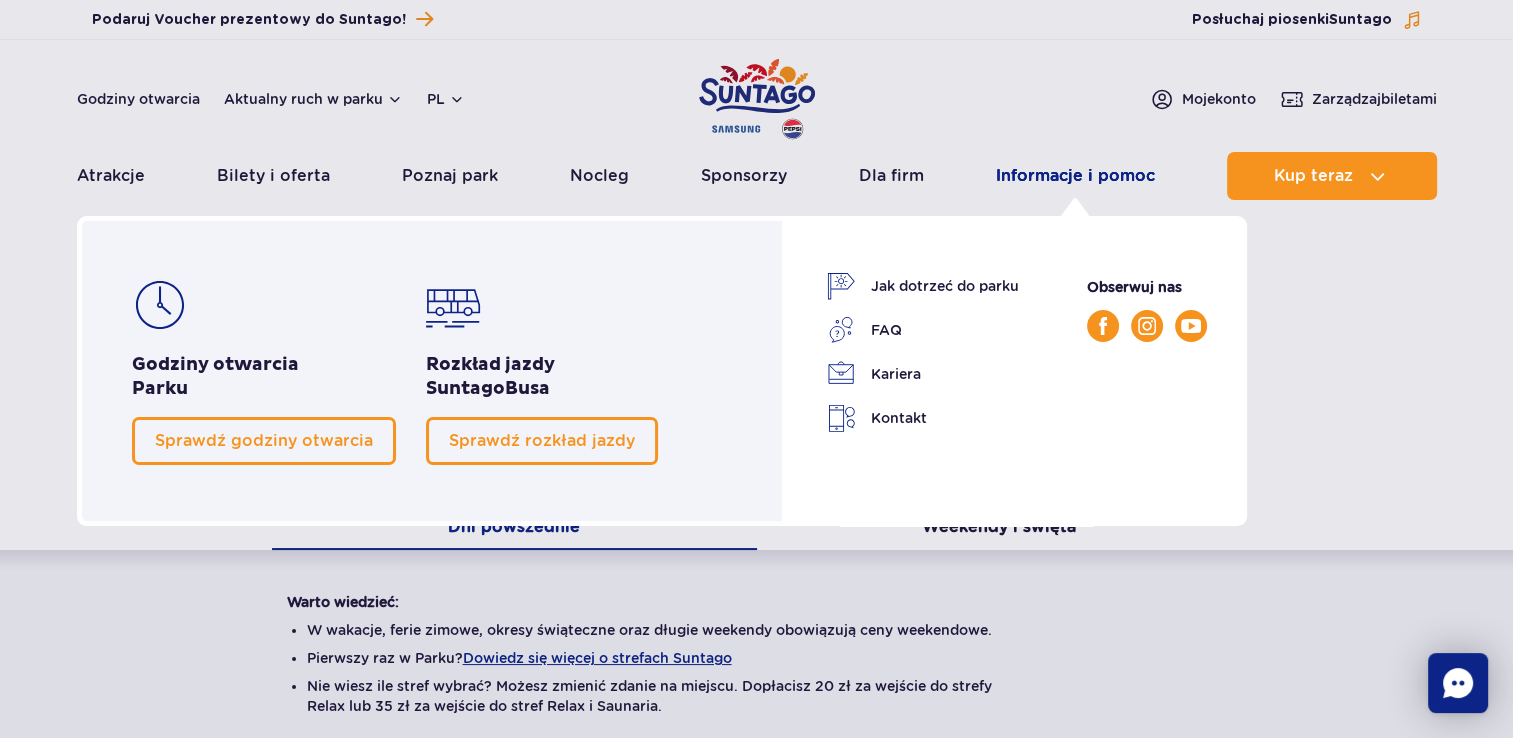click on "Informacje i pomoc" at bounding box center (1075, 176) 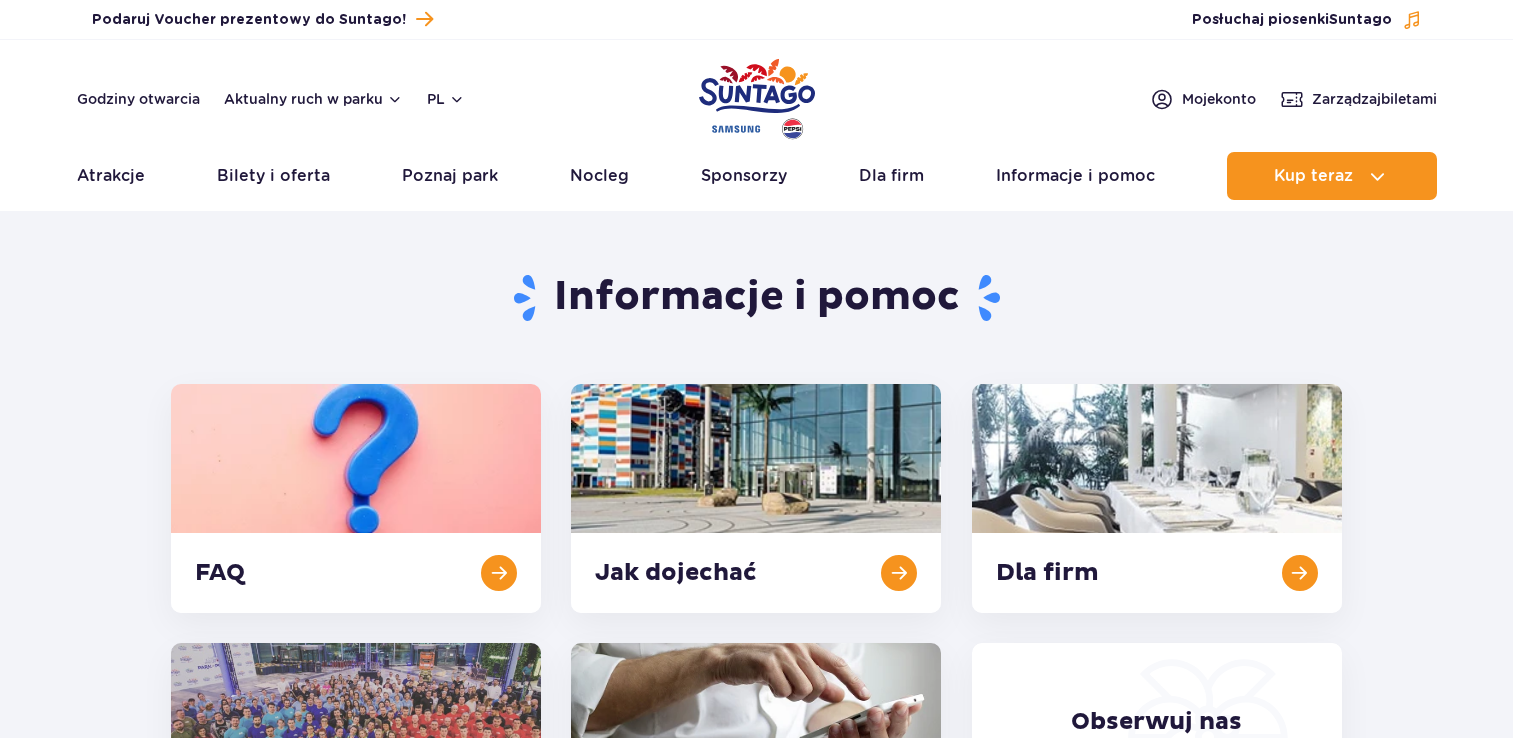 scroll, scrollTop: 0, scrollLeft: 0, axis: both 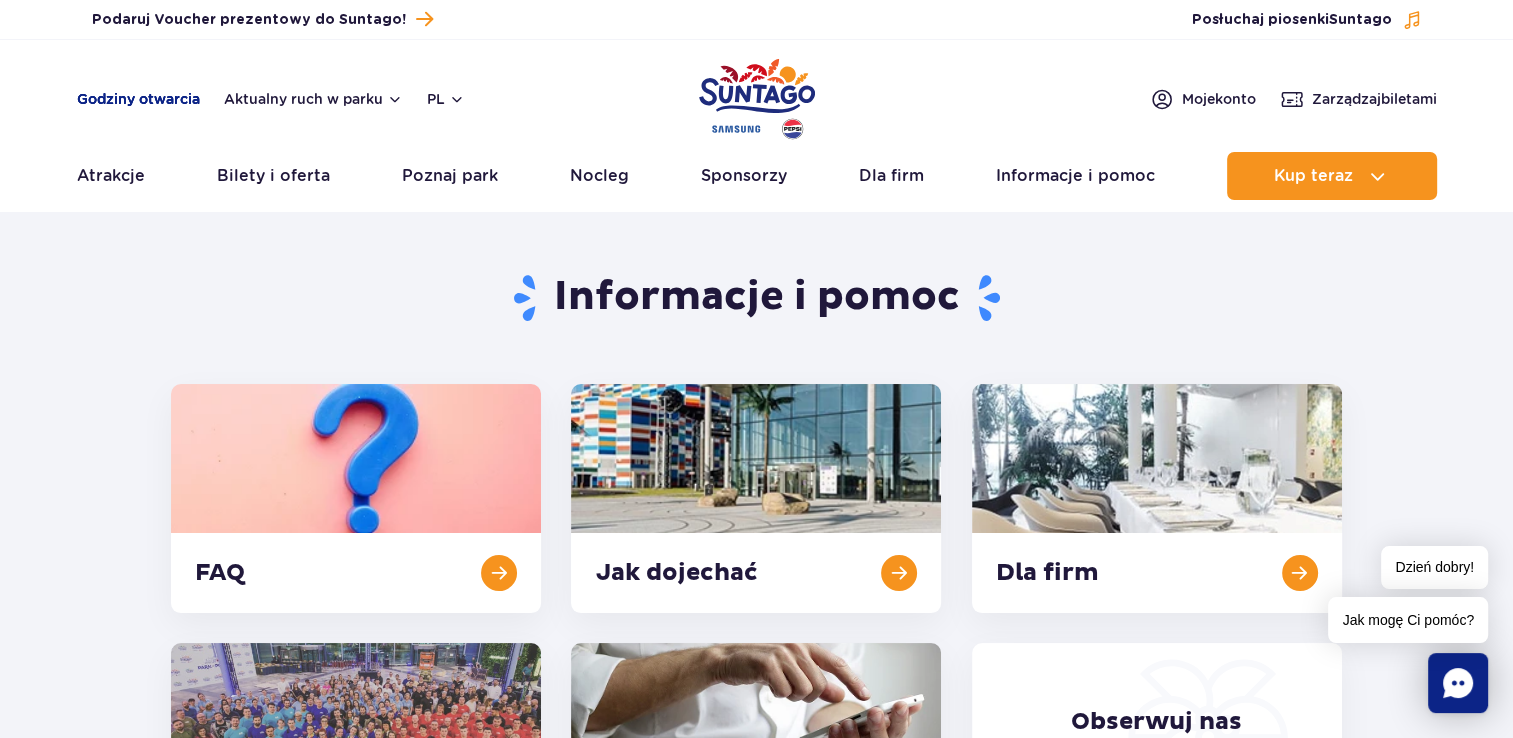 click on "Godziny otwarcia" at bounding box center (138, 99) 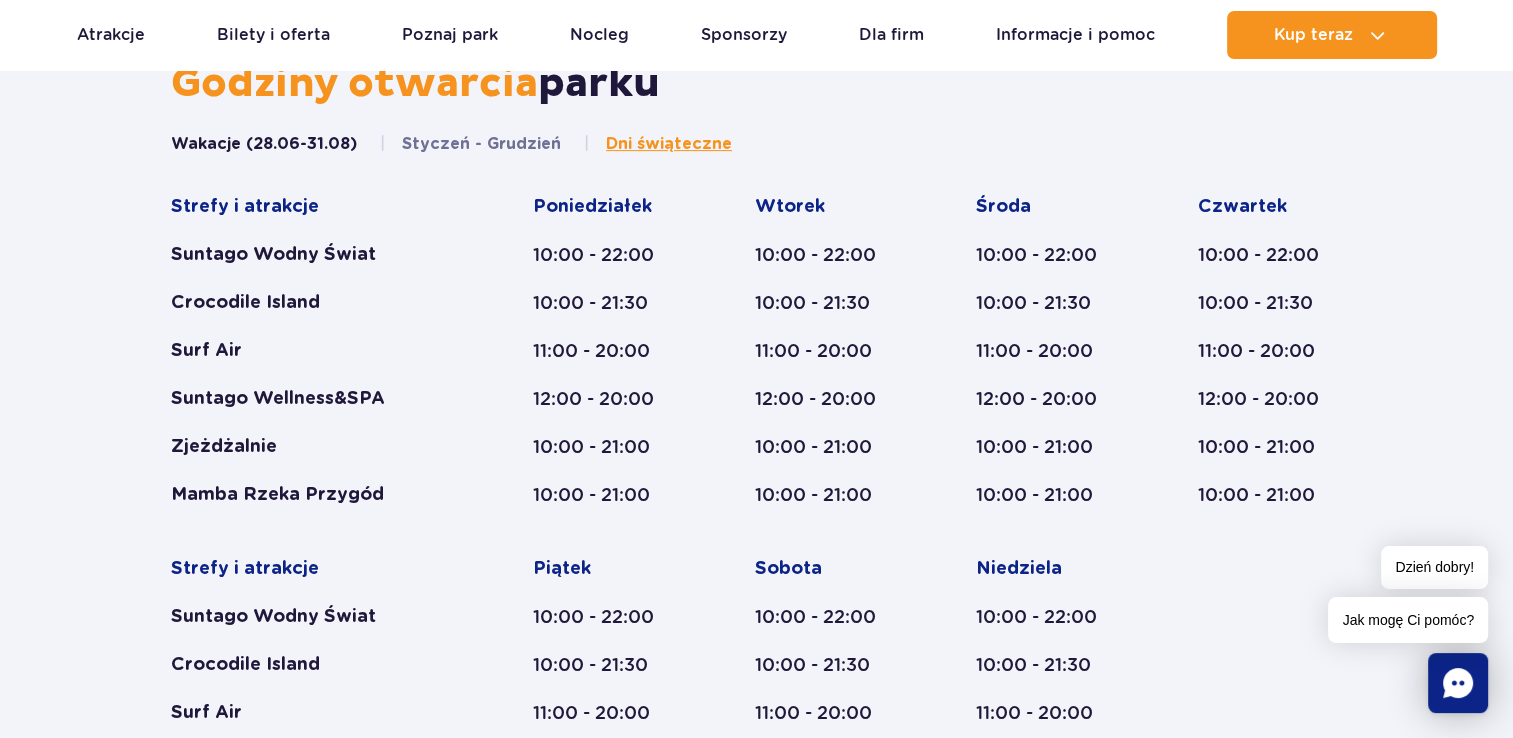 scroll, scrollTop: 827, scrollLeft: 0, axis: vertical 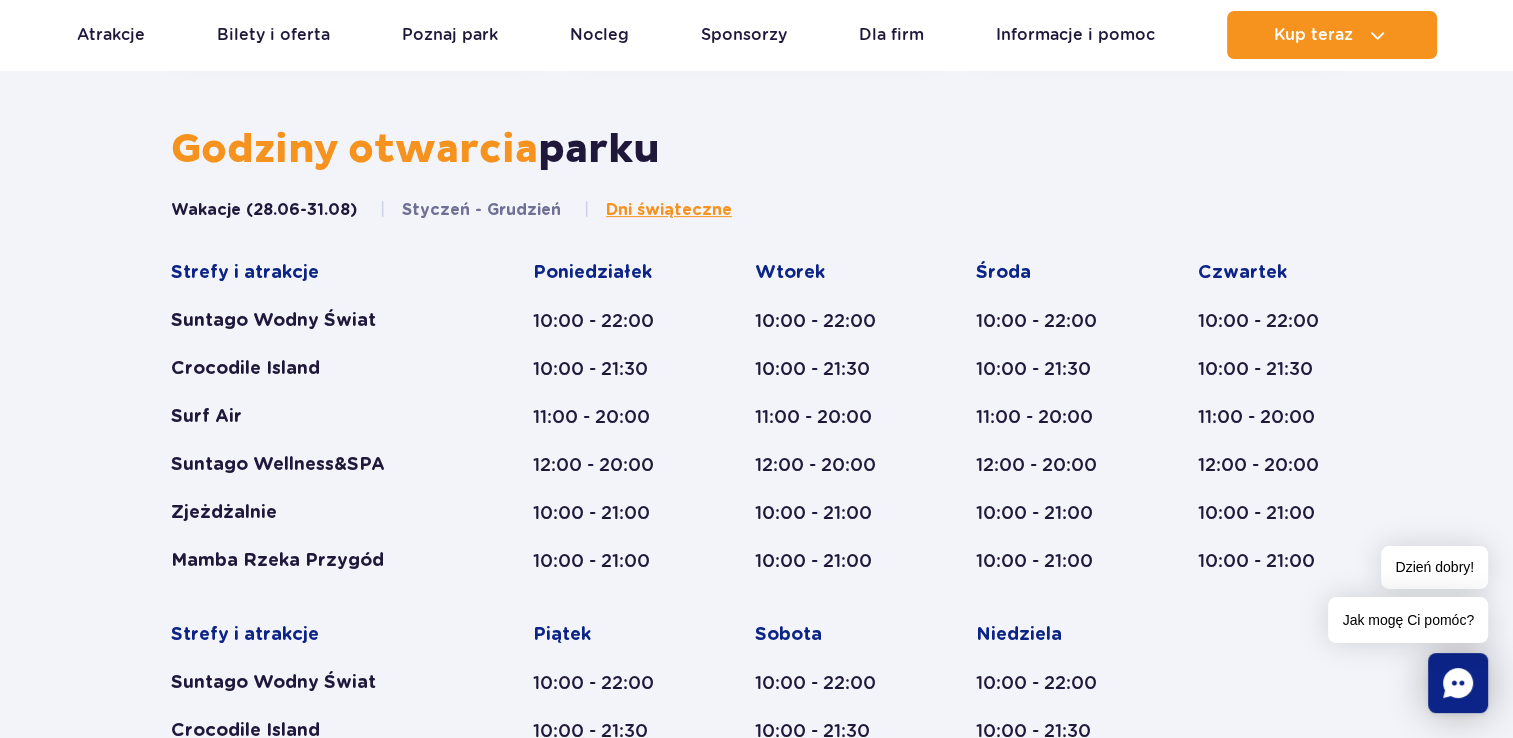 click on "Suntago Wellness&SPA" at bounding box center [313, 465] 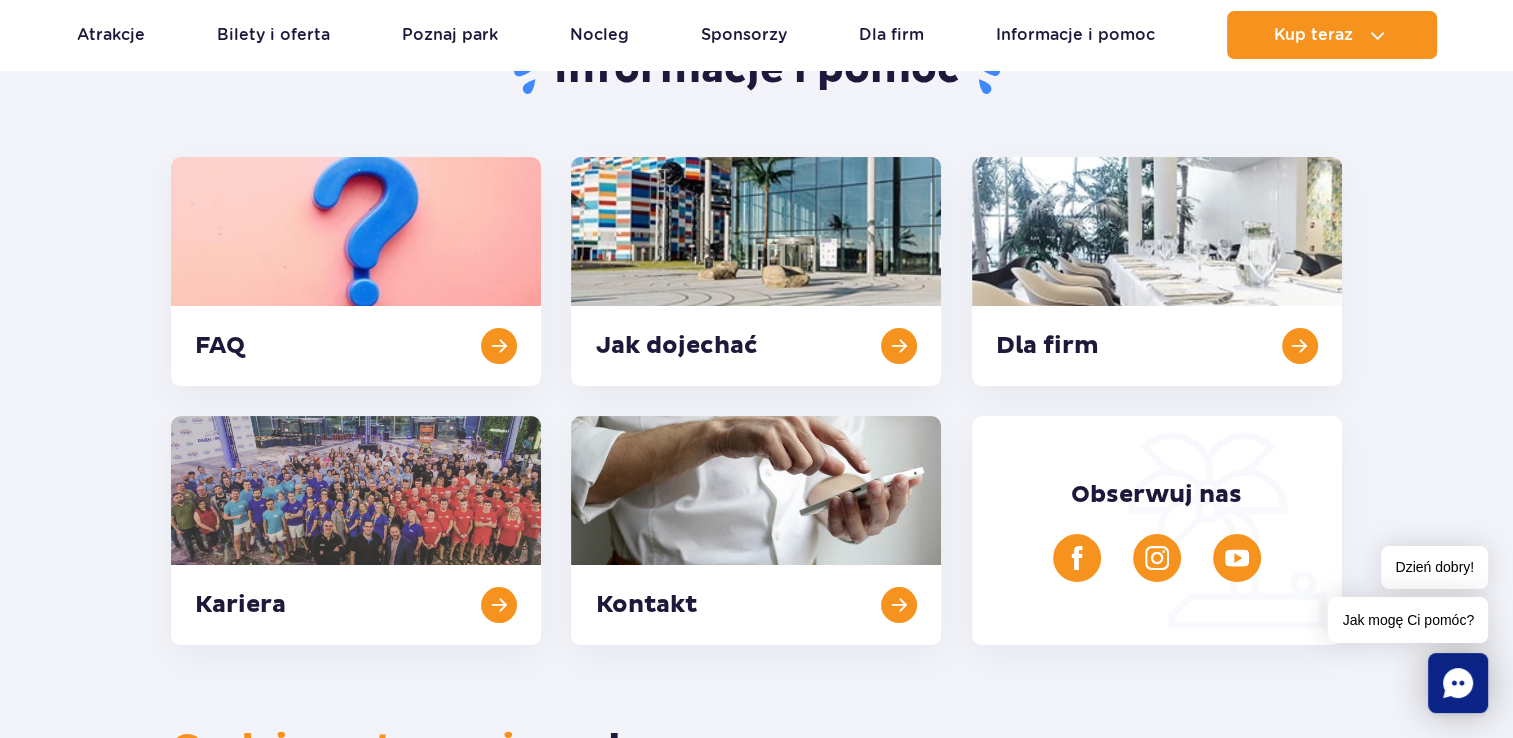 scroll, scrollTop: 27, scrollLeft: 0, axis: vertical 